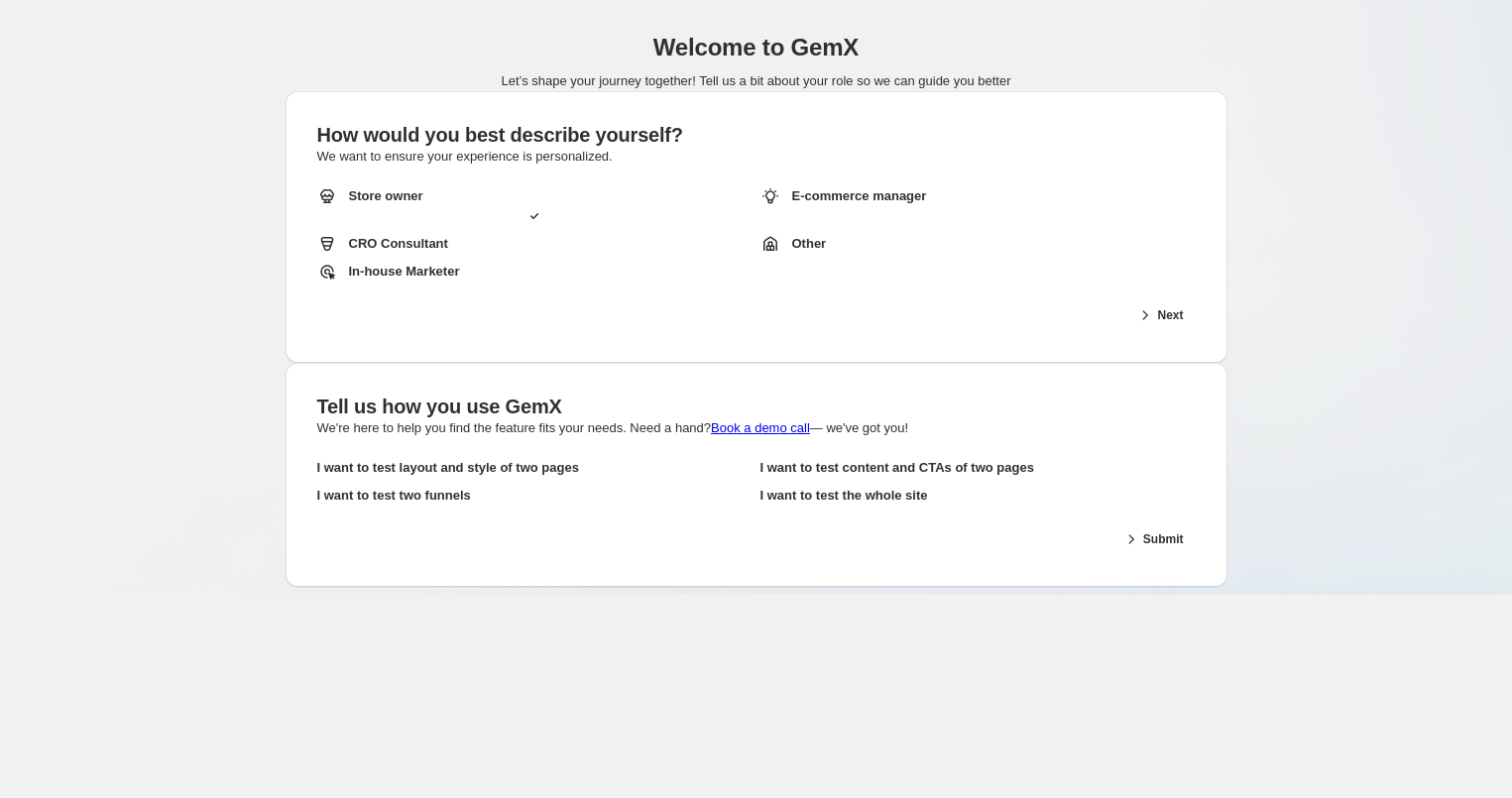 scroll, scrollTop: 0, scrollLeft: 0, axis: both 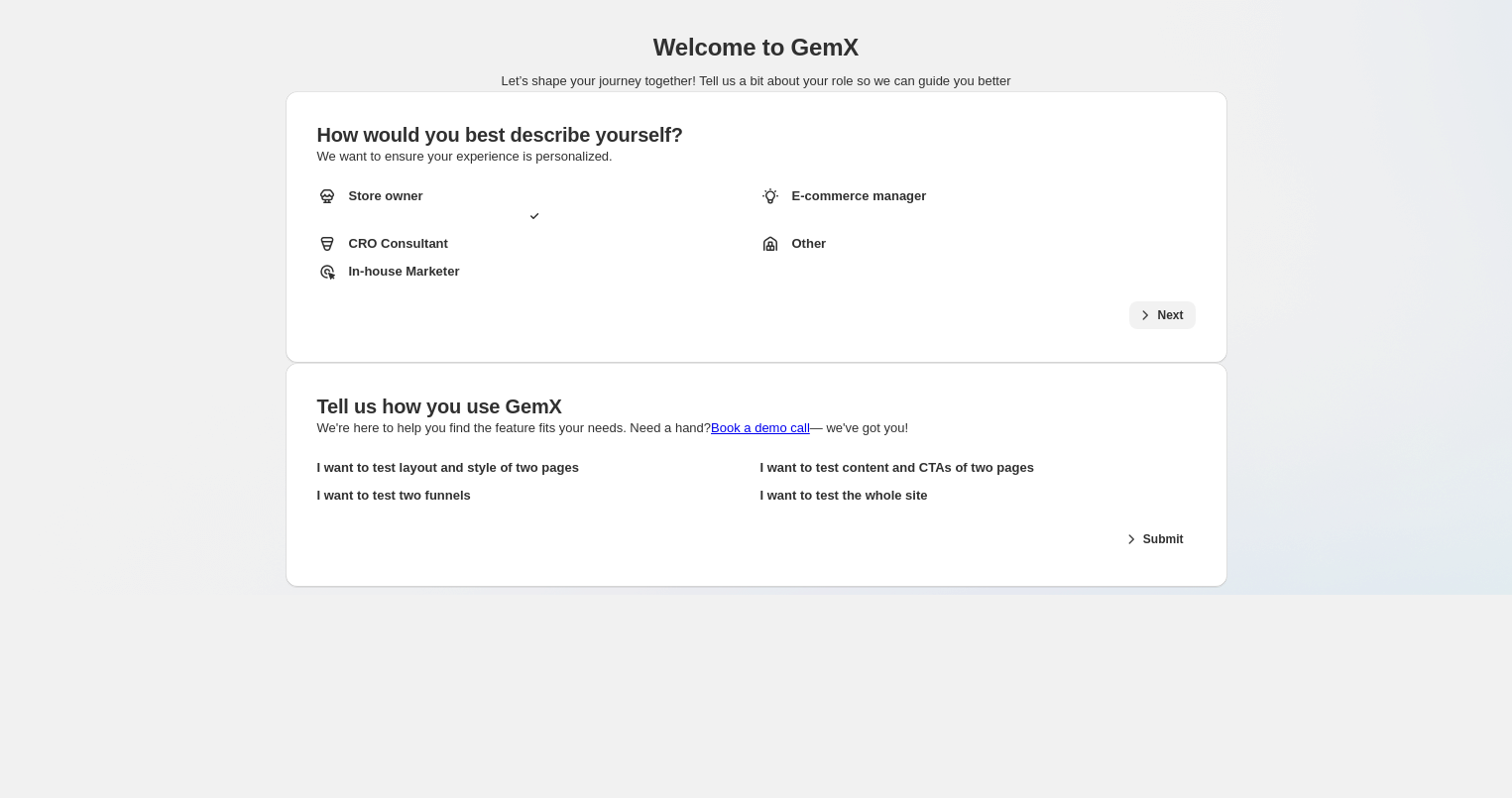 click at bounding box center (1145, 315) 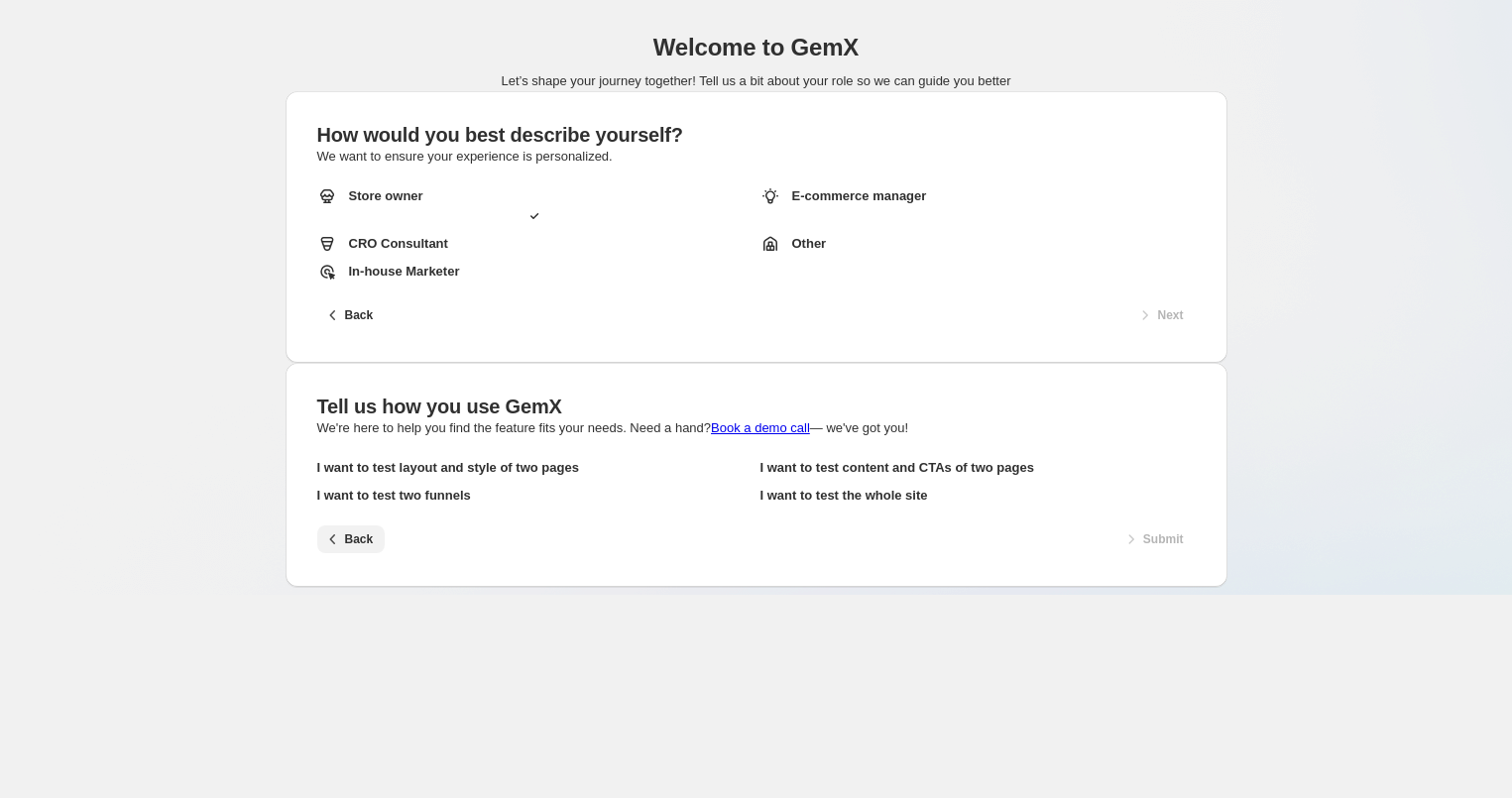 click on "Back" at bounding box center (351, 539) 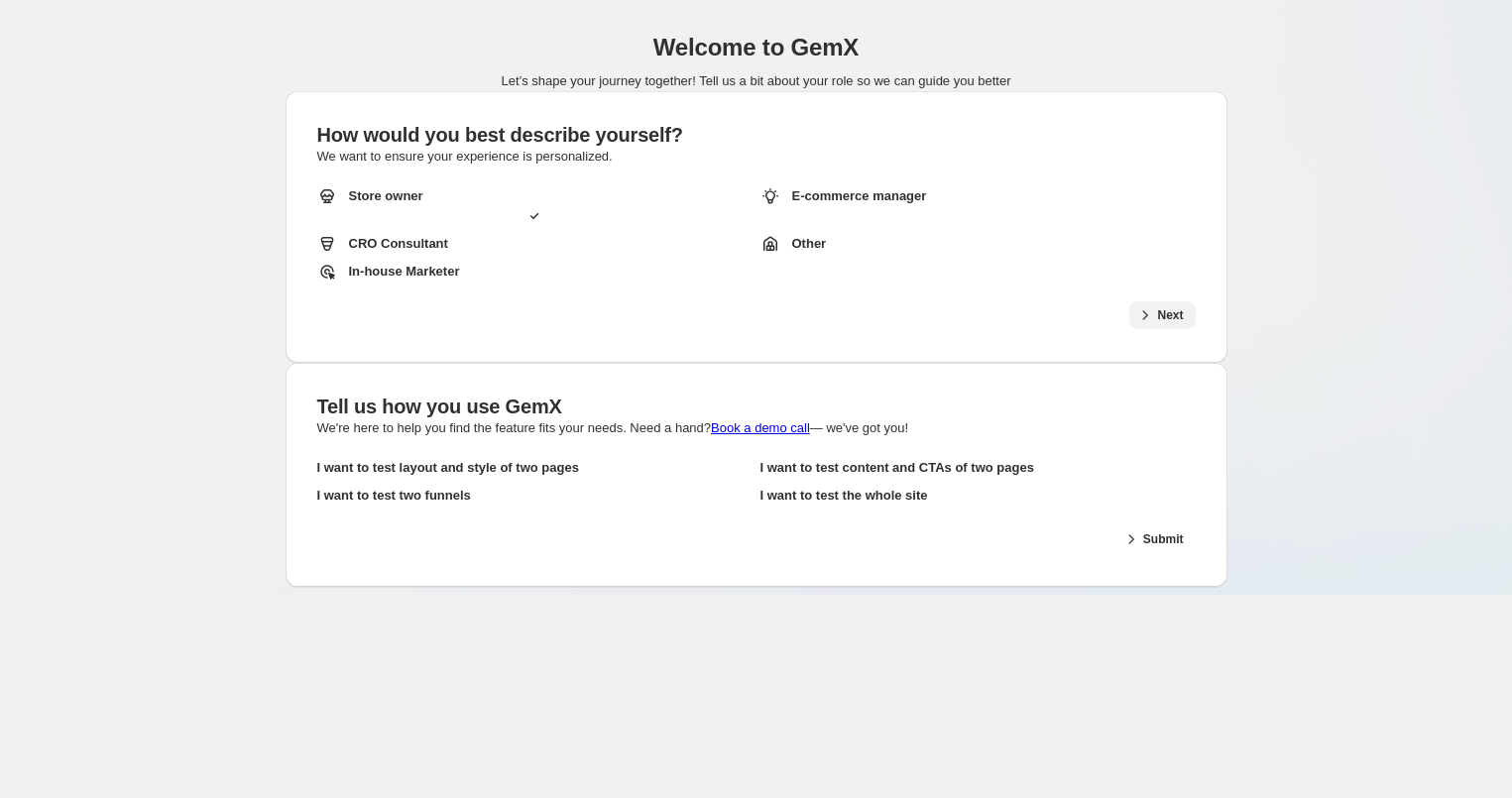 click on "Next" at bounding box center (1162, 315) 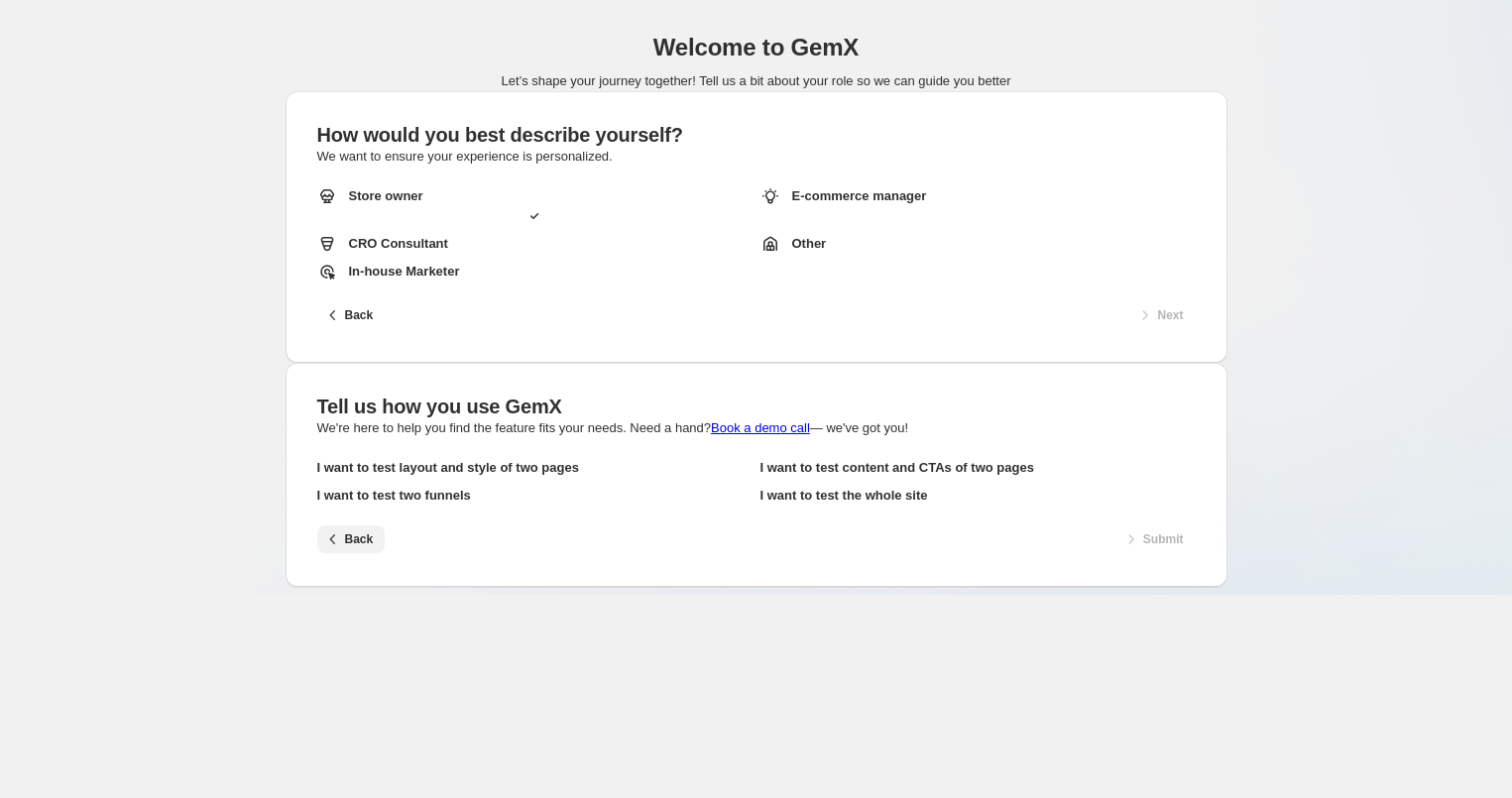 click on "Back" at bounding box center (359, 539) 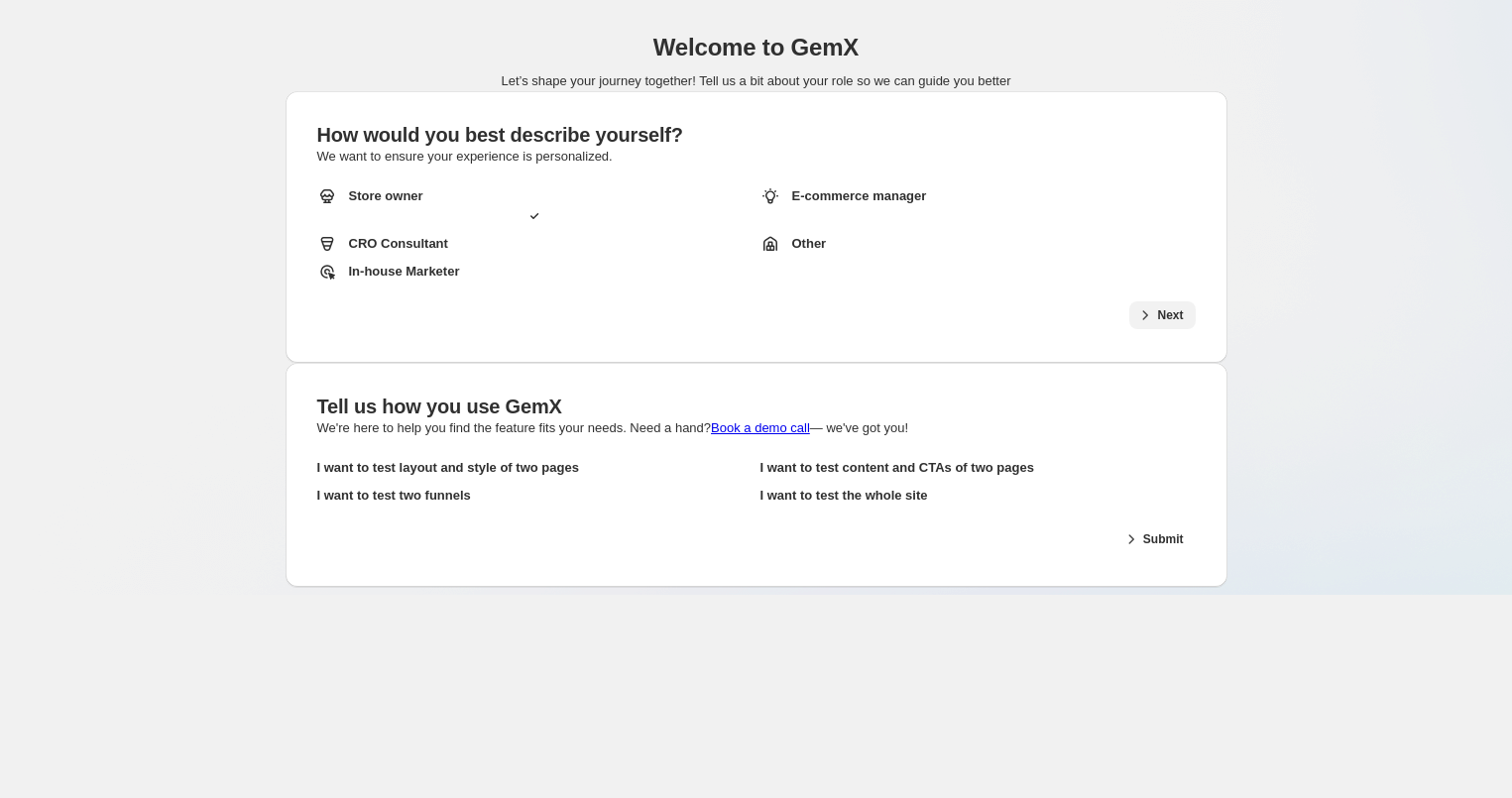 click at bounding box center [1145, 315] 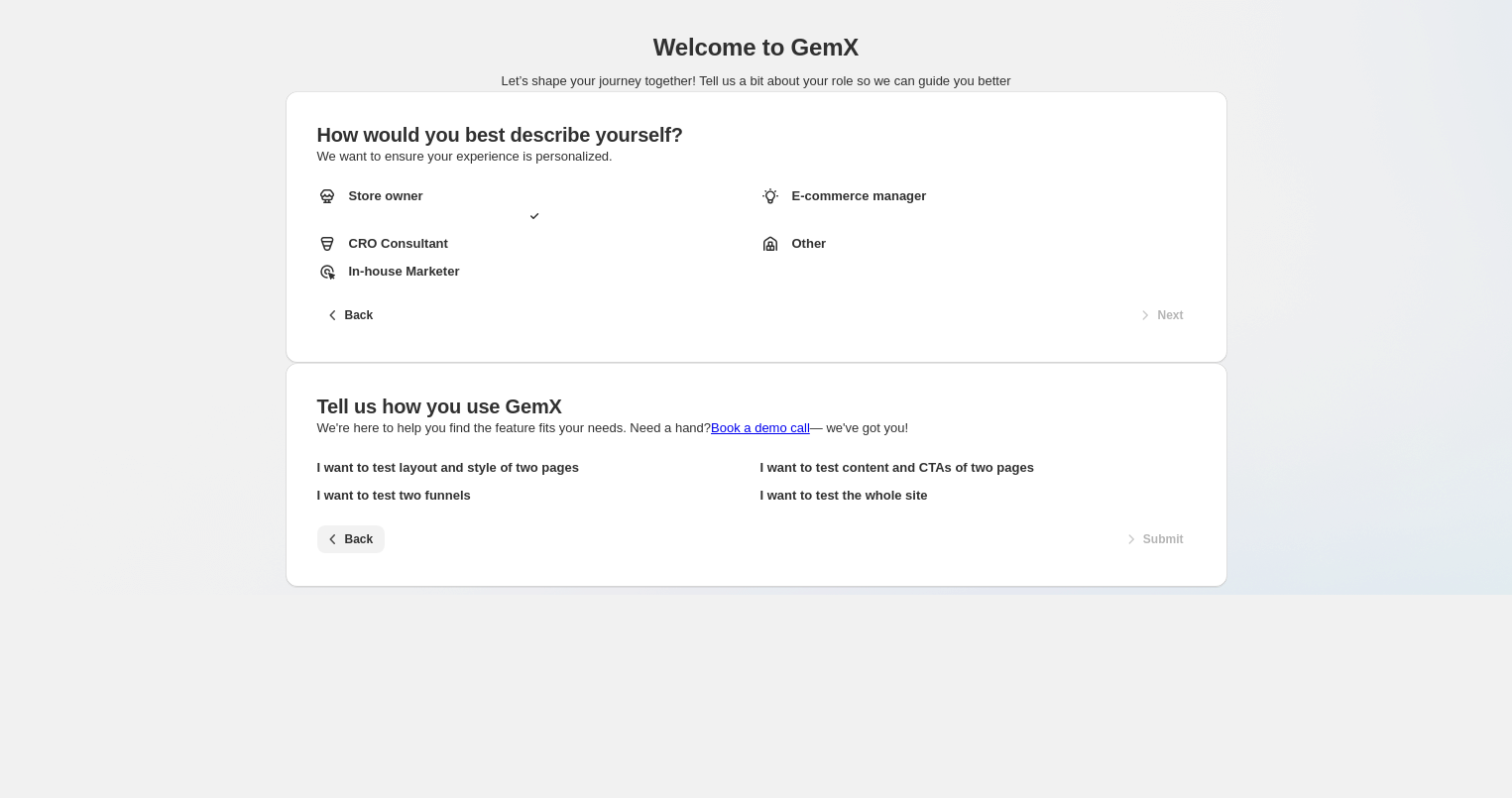 click on "Back" at bounding box center [359, 539] 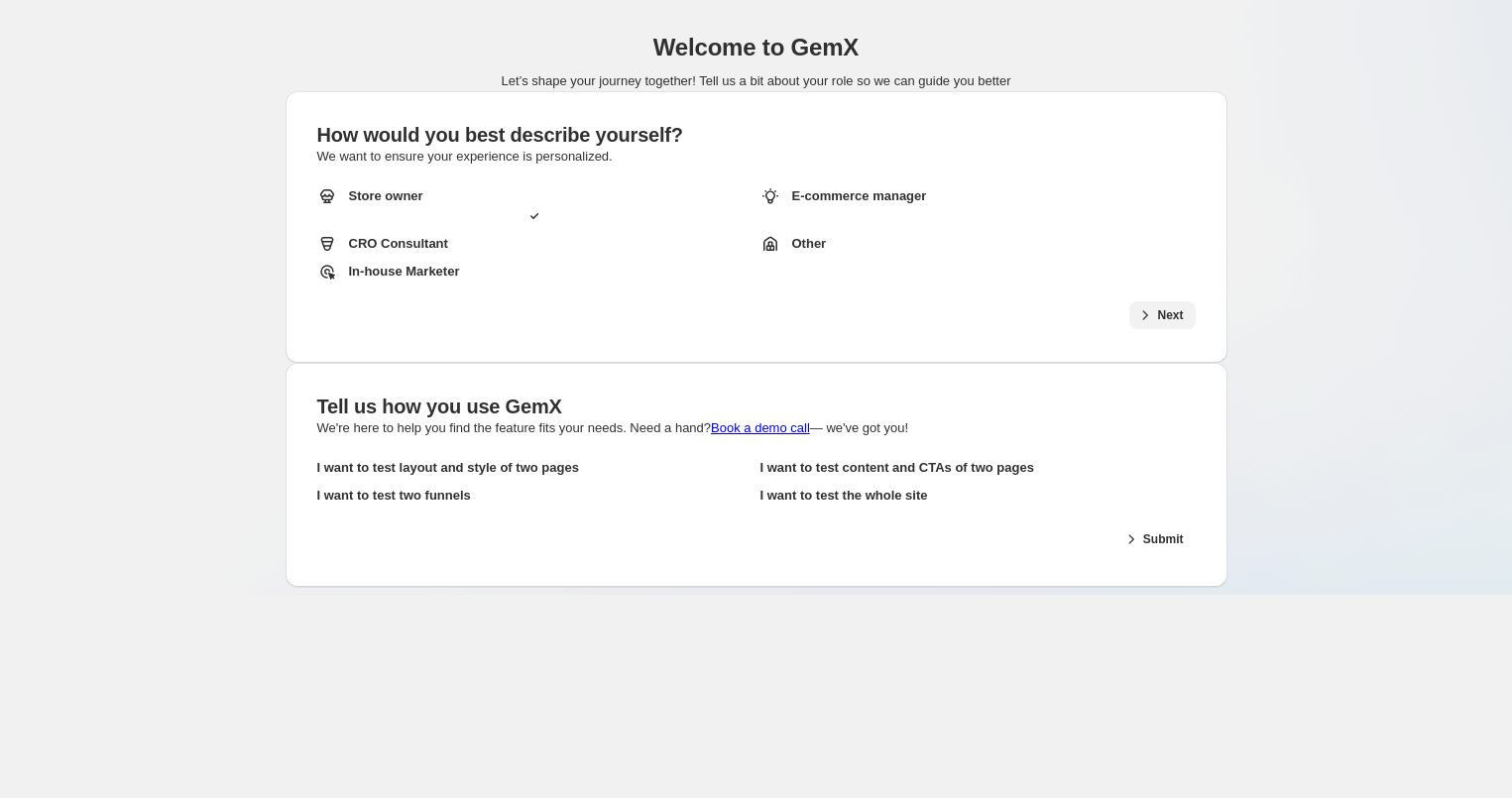 click on "Next" at bounding box center [1162, 315] 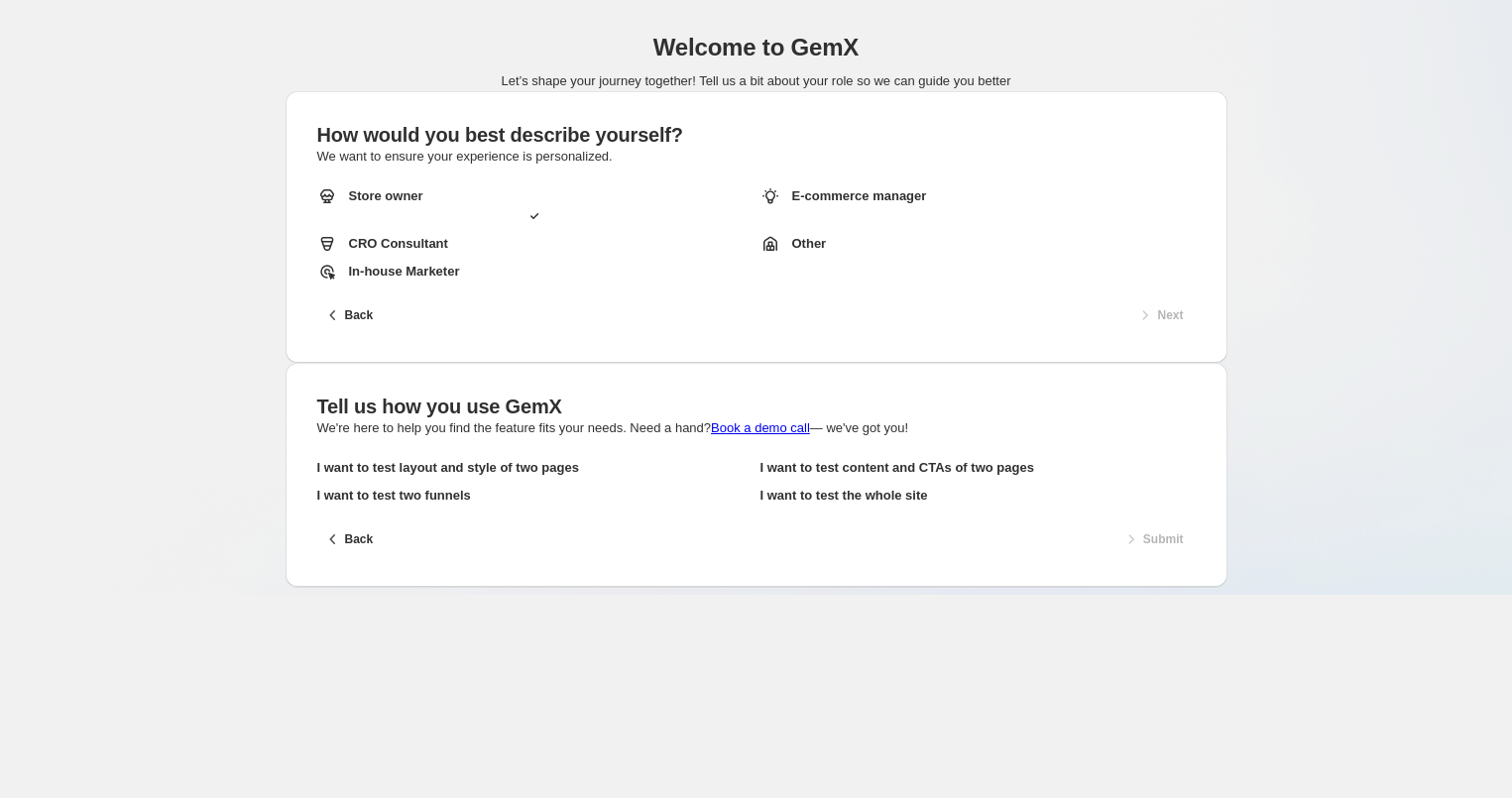 drag, startPoint x: 1075, startPoint y: 385, endPoint x: 781, endPoint y: 339, distance: 297.577 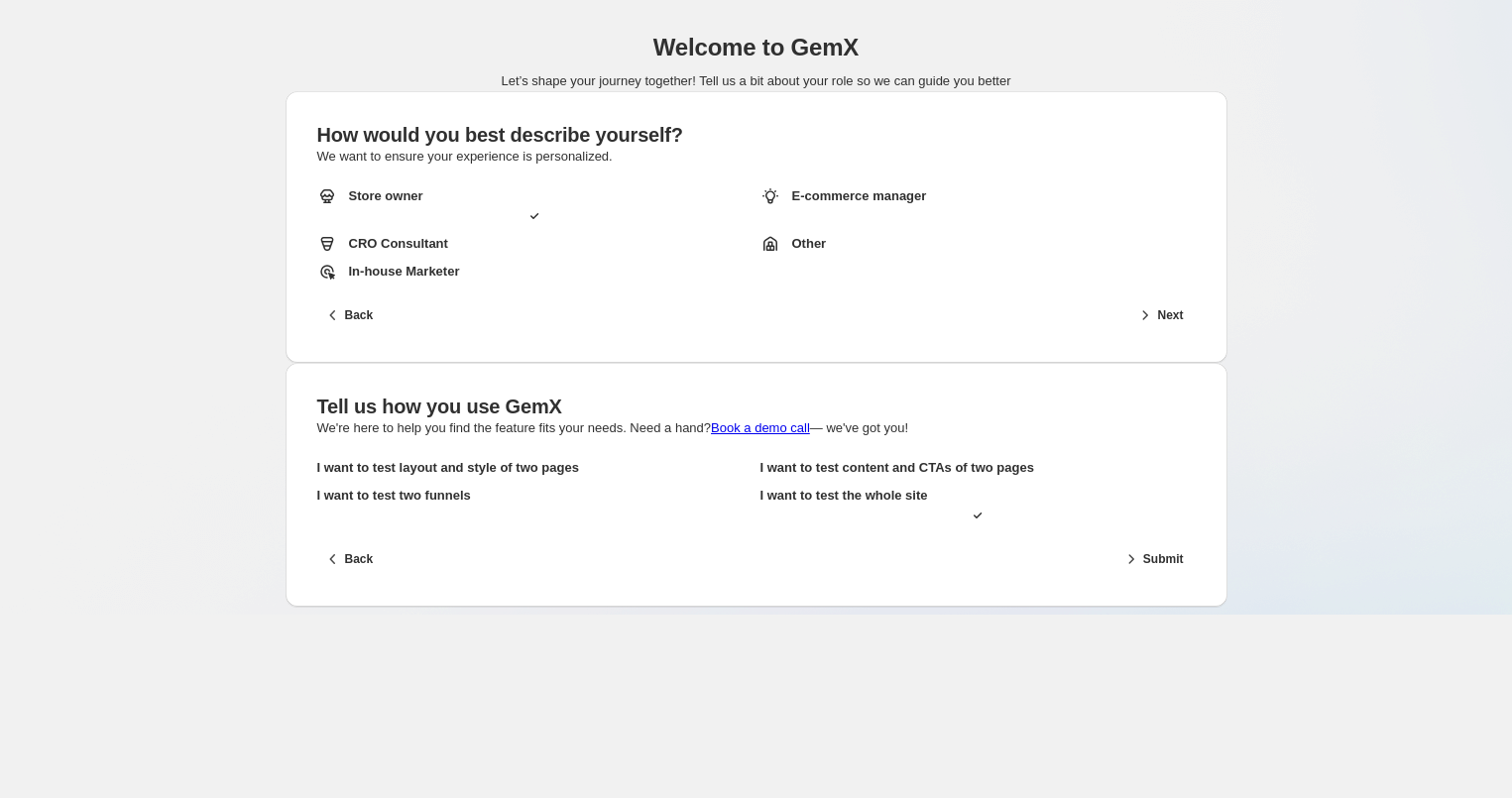 click on "I want to test content and CTAs of two pages" at bounding box center (448, 468) 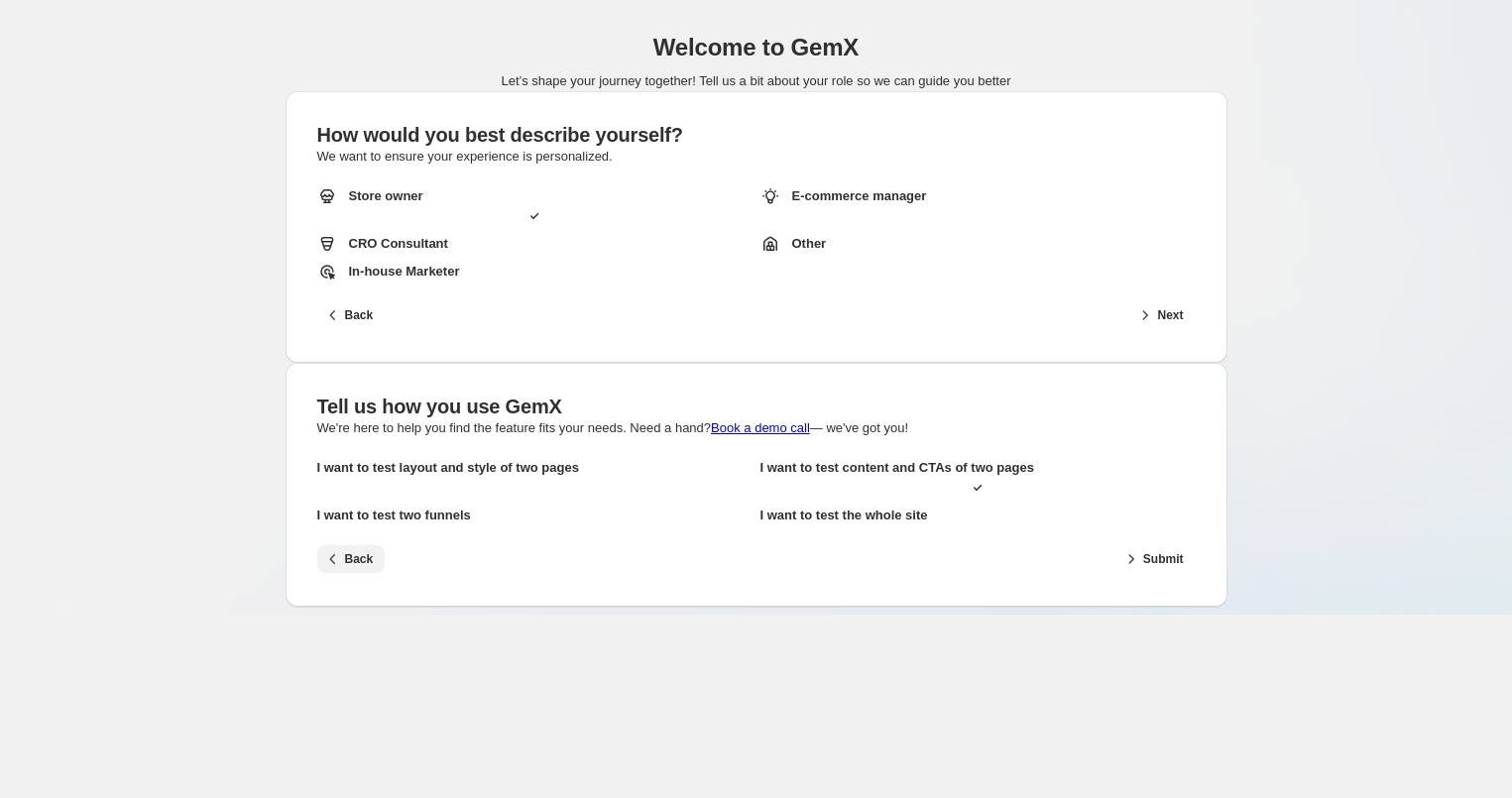 drag, startPoint x: 1088, startPoint y: 374, endPoint x: 420, endPoint y: 391, distance: 668.21628 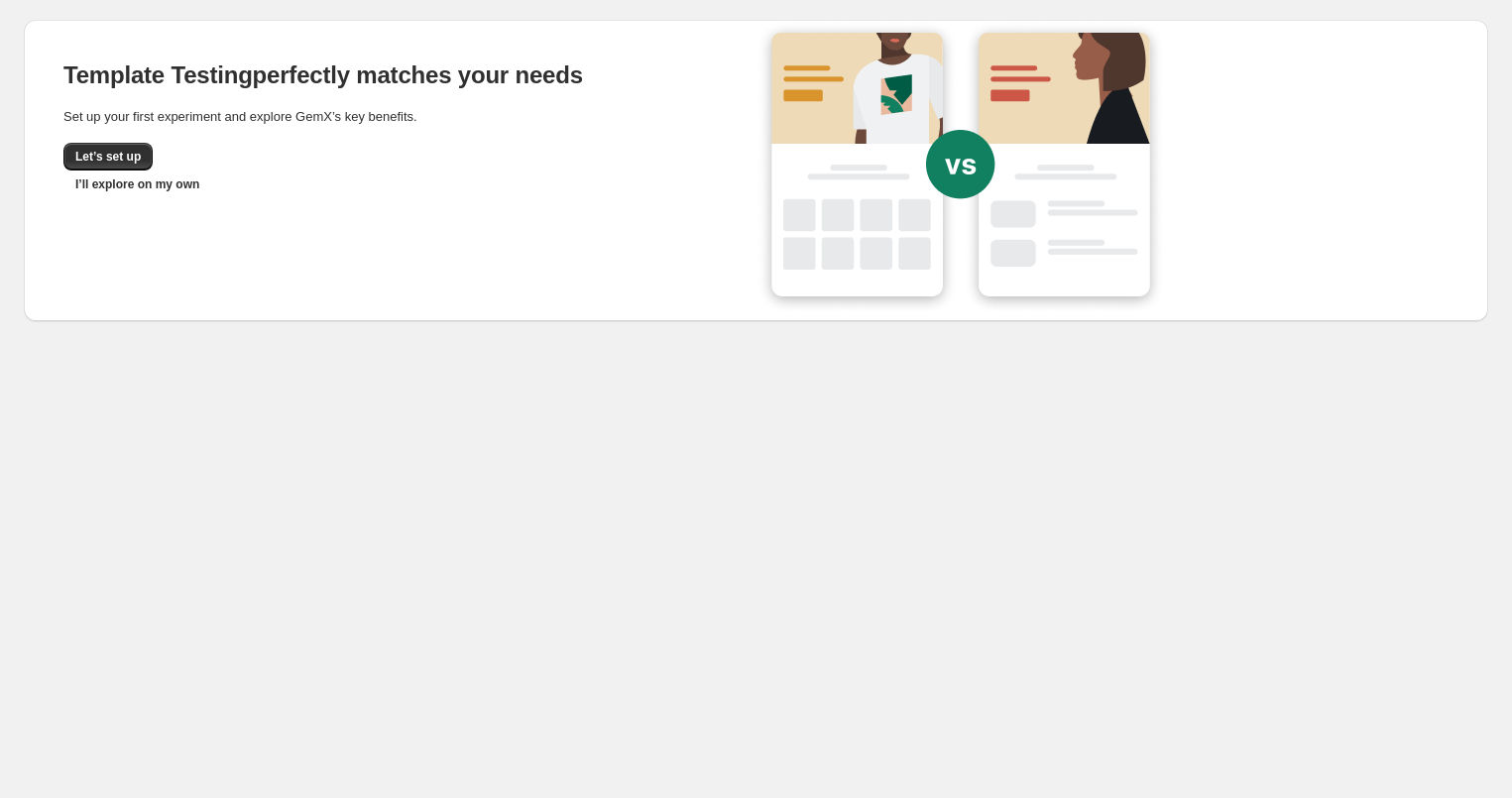 drag, startPoint x: 635, startPoint y: 166, endPoint x: 519, endPoint y: 144, distance: 118.06778 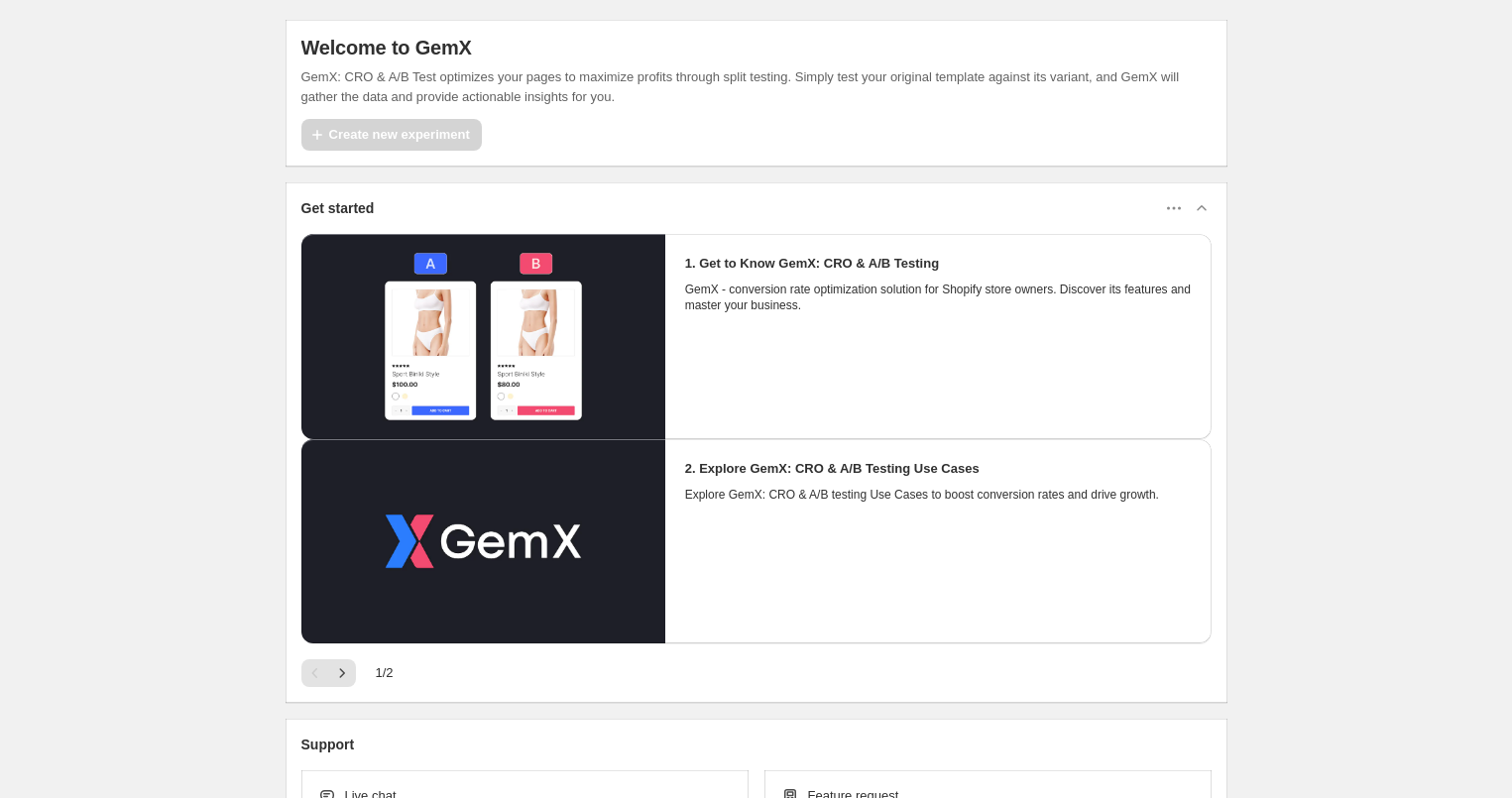 scroll, scrollTop: 0, scrollLeft: 0, axis: both 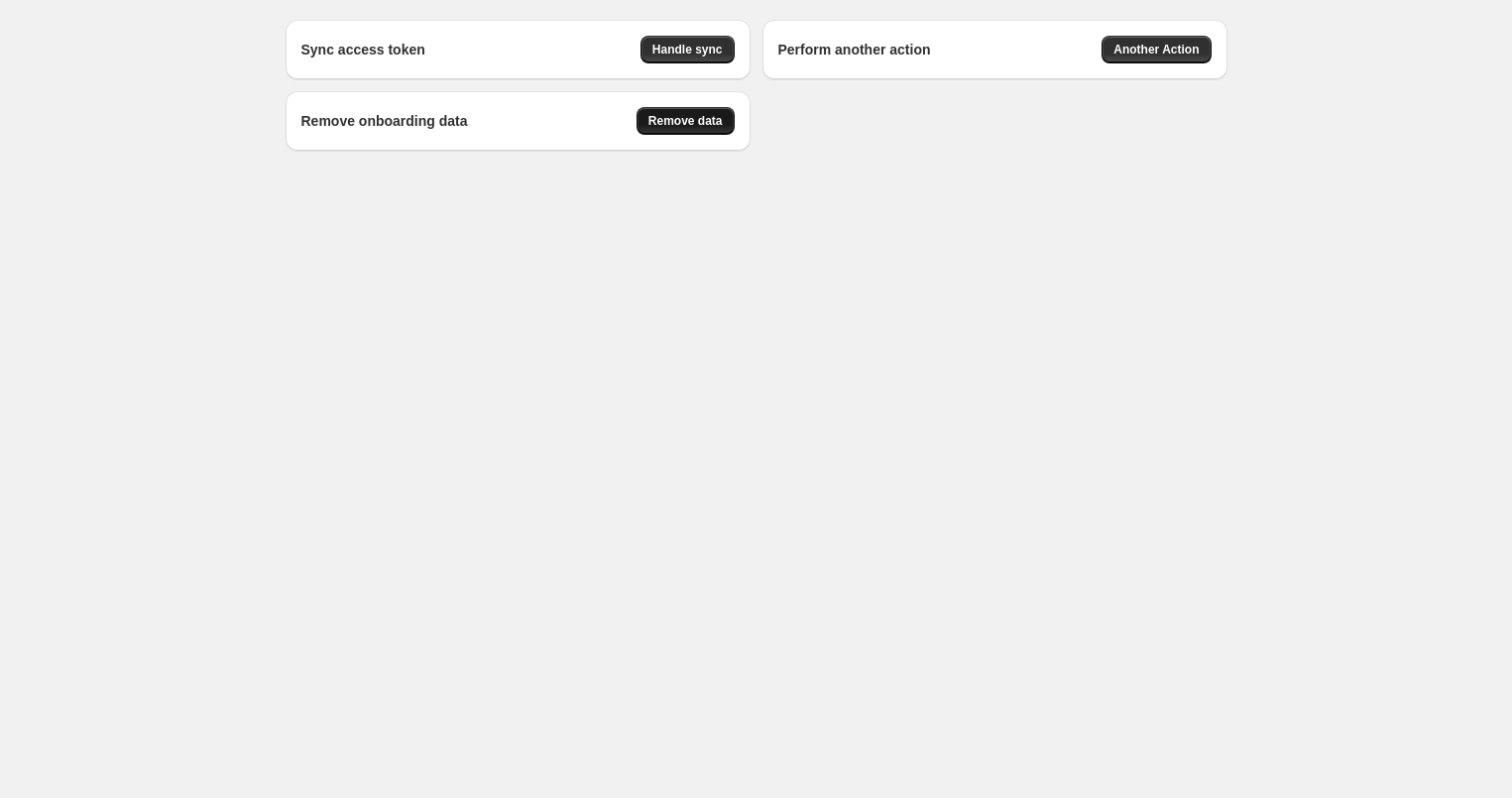 click on "Remove data" at bounding box center [687, 50] 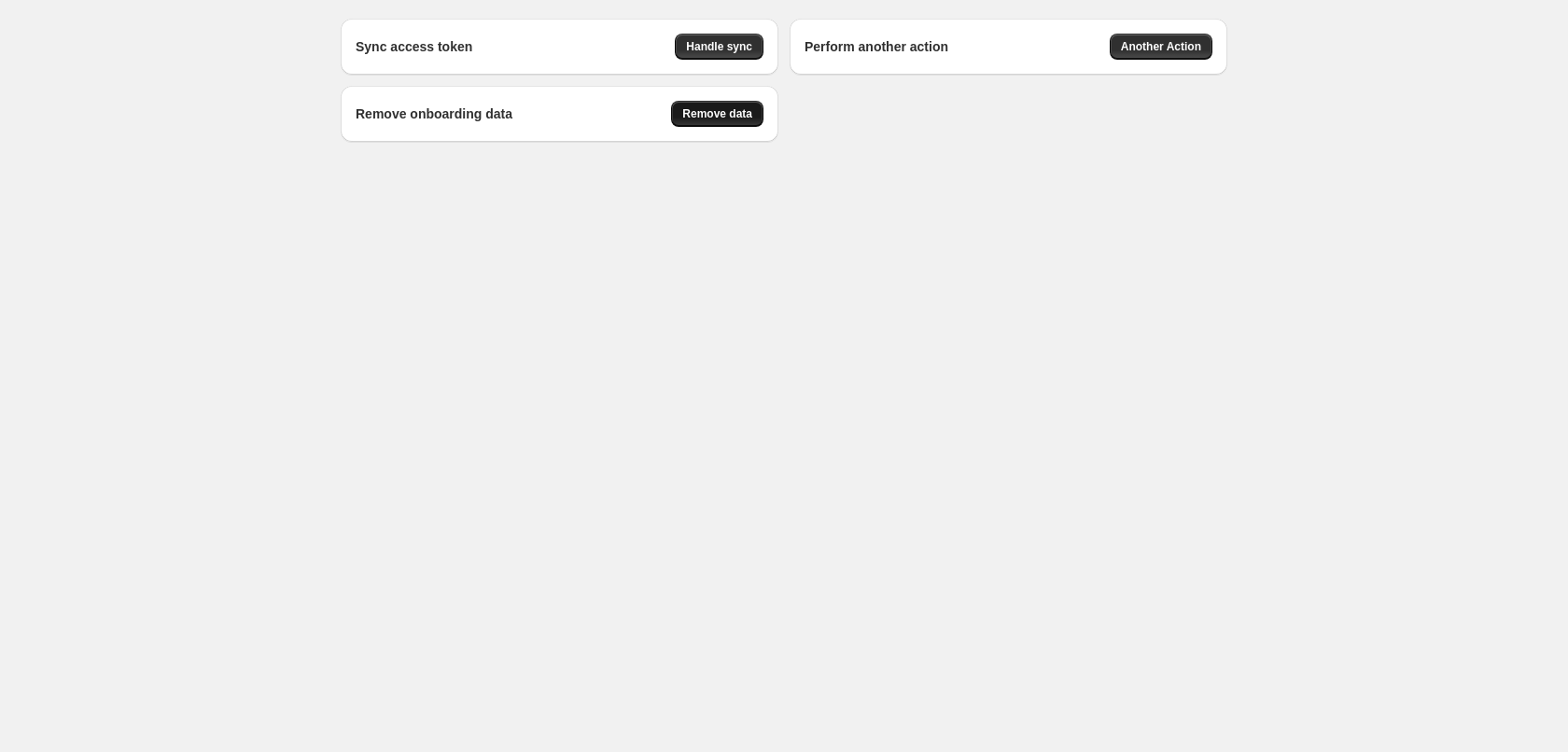 click on "Remove data" at bounding box center (719, 47) 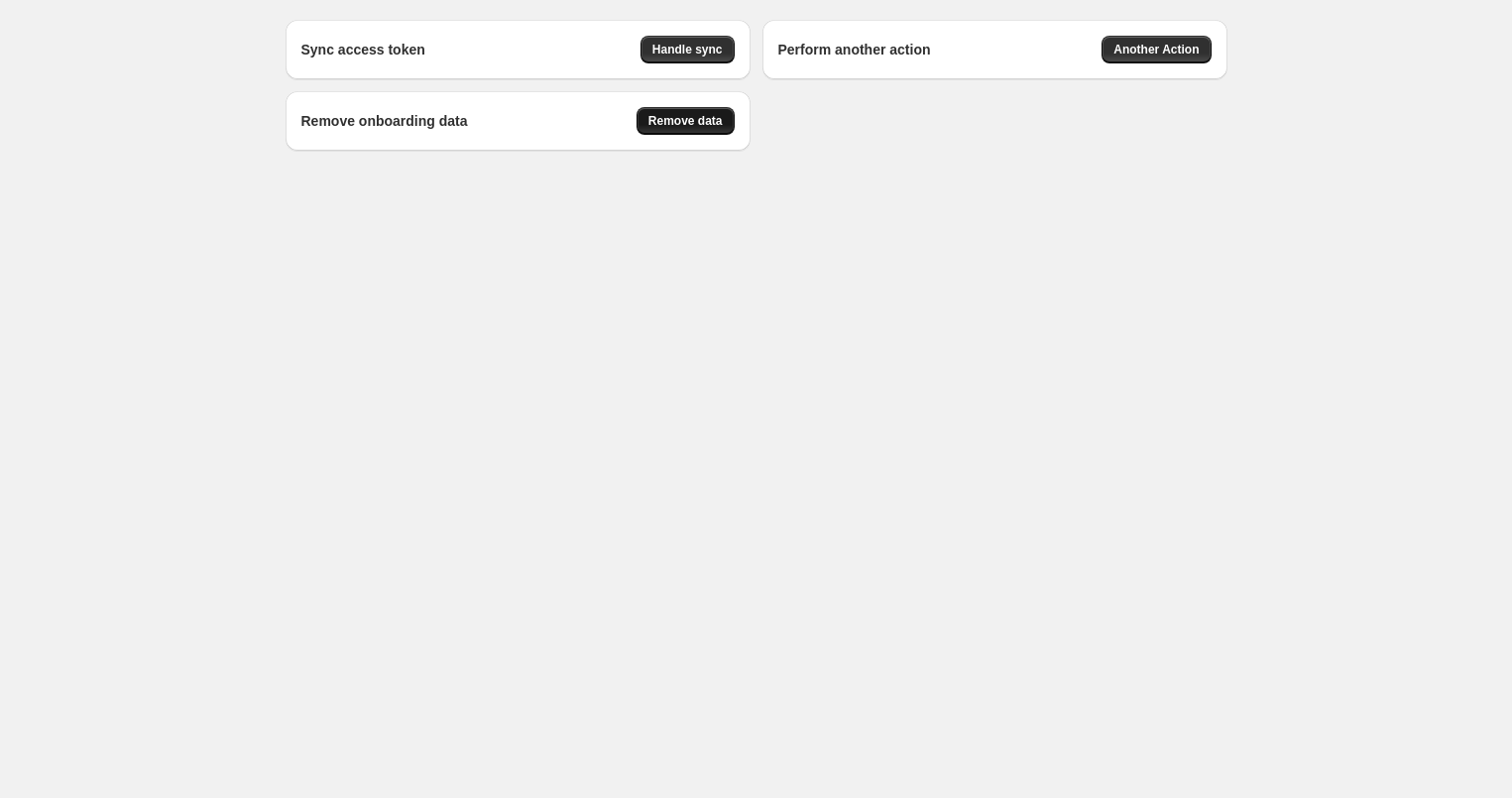 click on "Remove data" at bounding box center (687, 50) 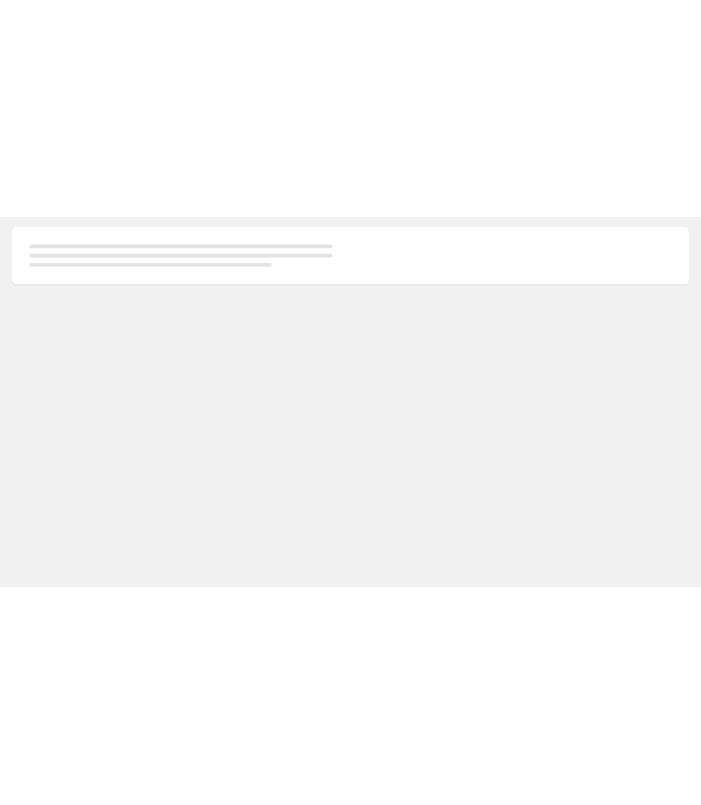 scroll, scrollTop: 0, scrollLeft: 0, axis: both 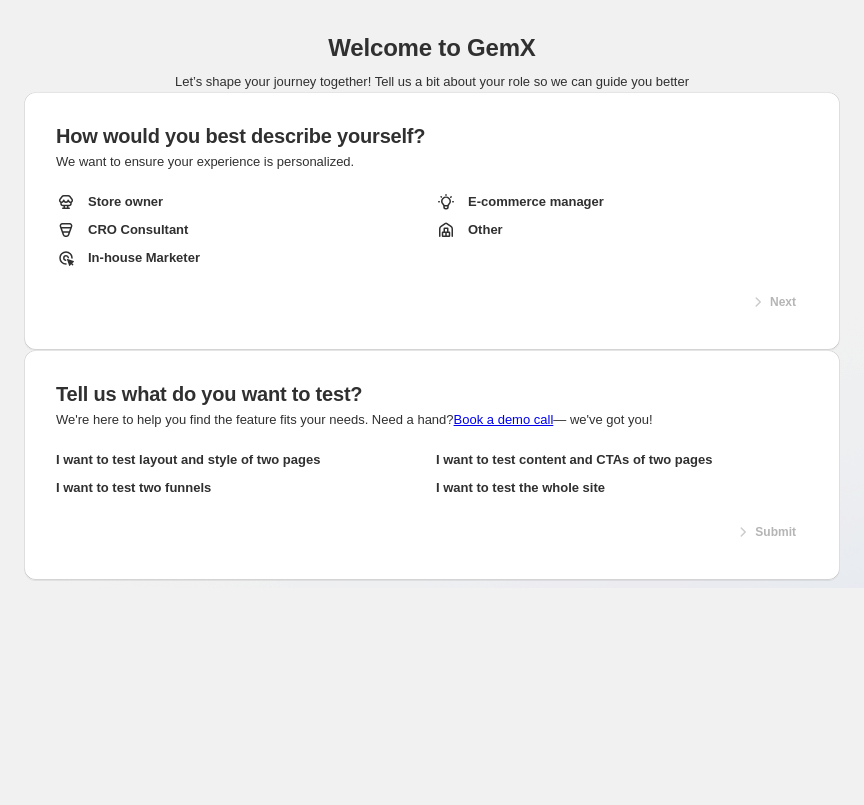 click on "Store owner" at bounding box center (242, 202) 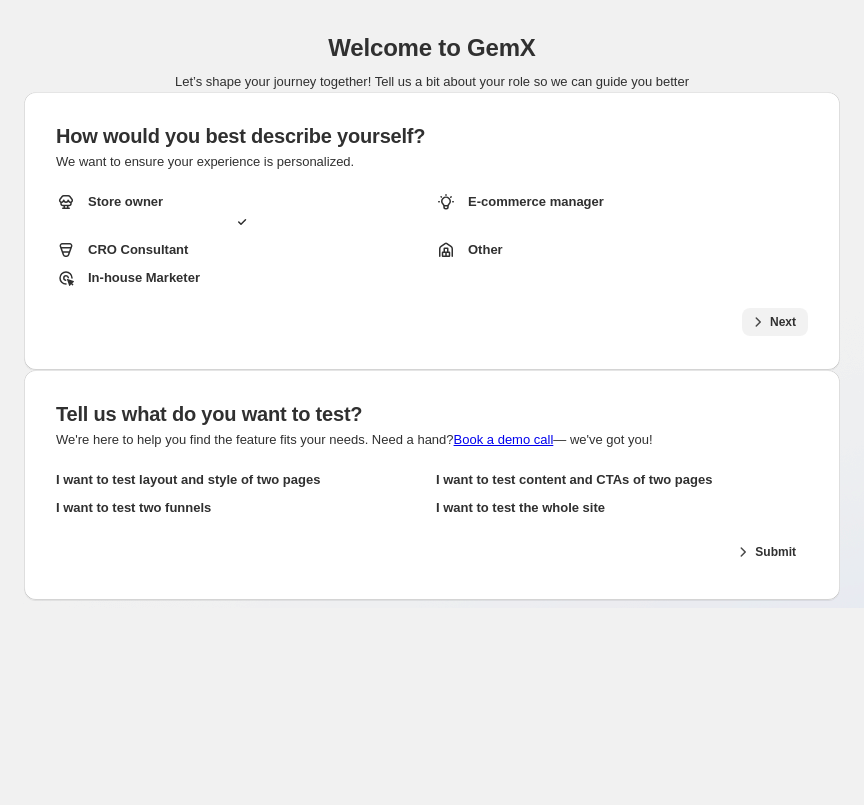 click on "Next" at bounding box center (783, 322) 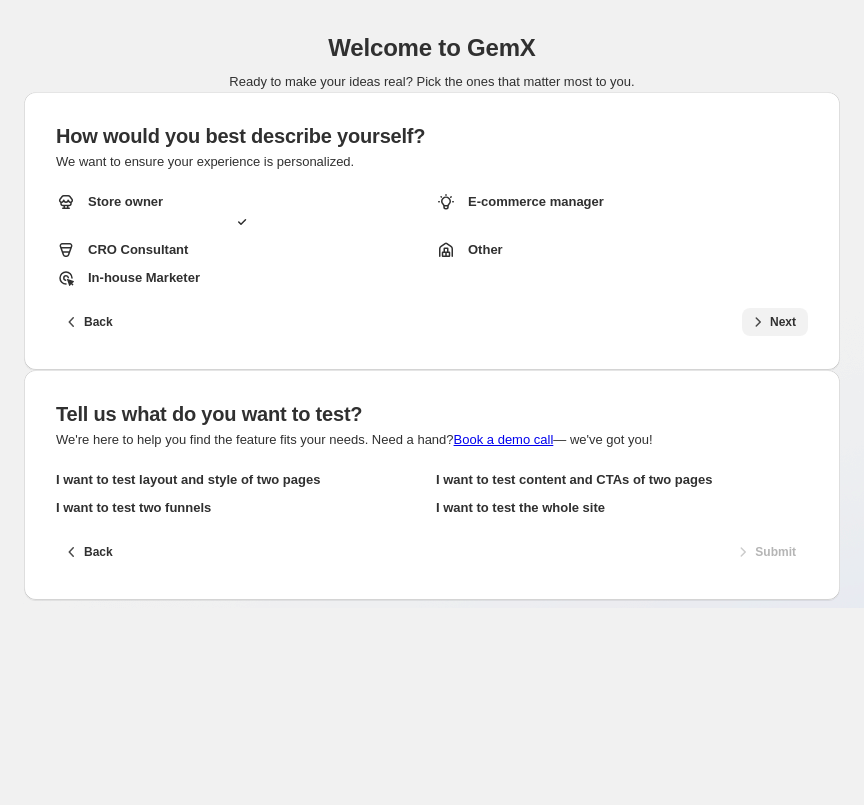 click on "I want to test layout and style of two pages" at bounding box center (188, 480) 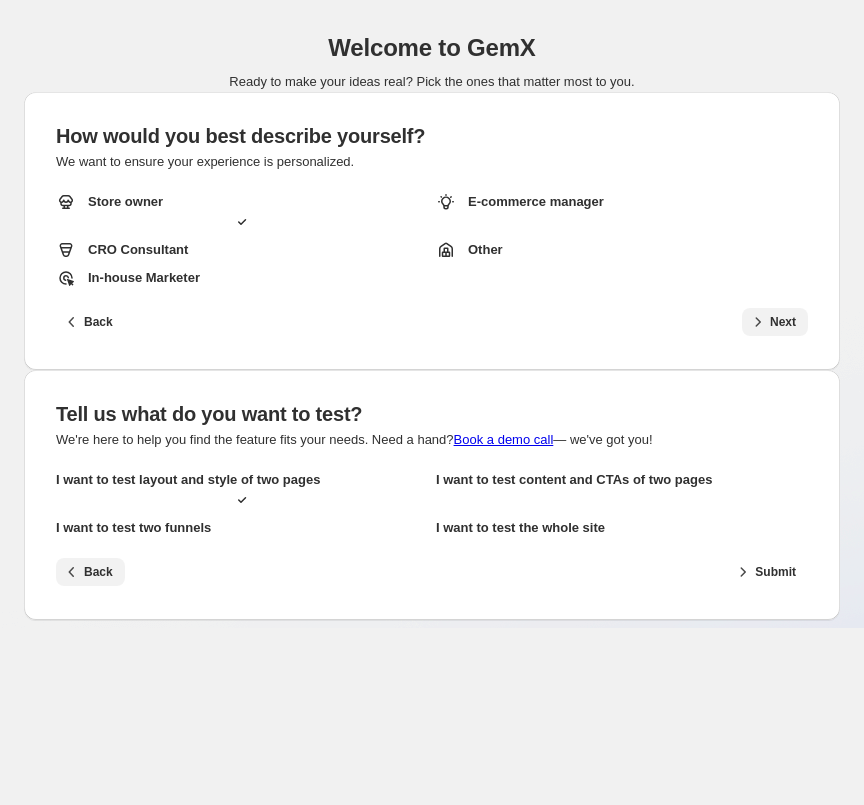 click on "Back" at bounding box center (90, 572) 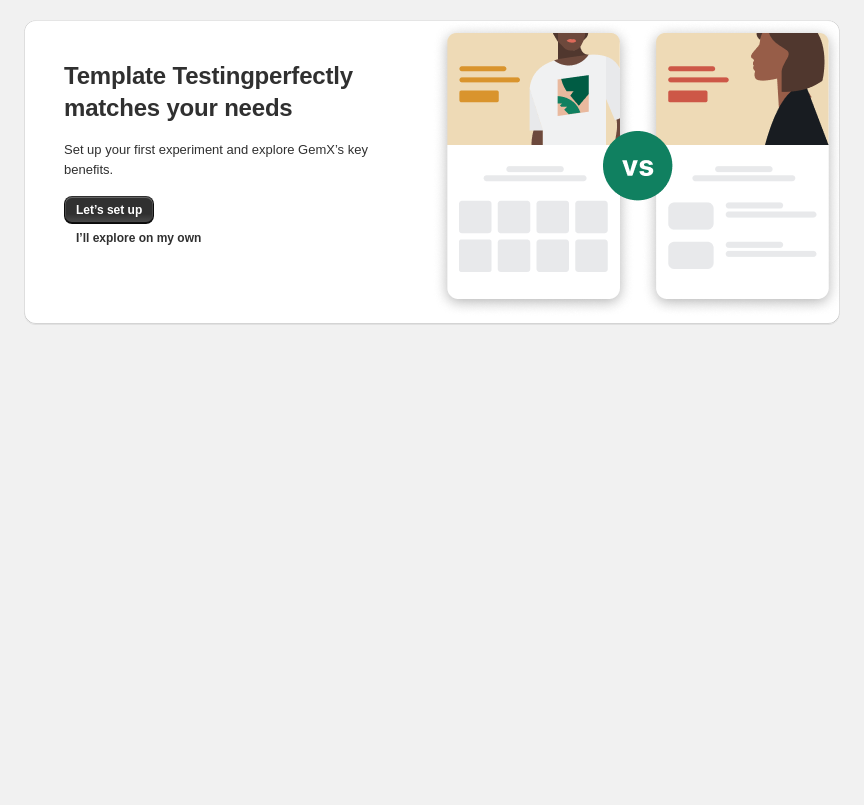 drag, startPoint x: 768, startPoint y: 458, endPoint x: 517, endPoint y: 482, distance: 252.1448 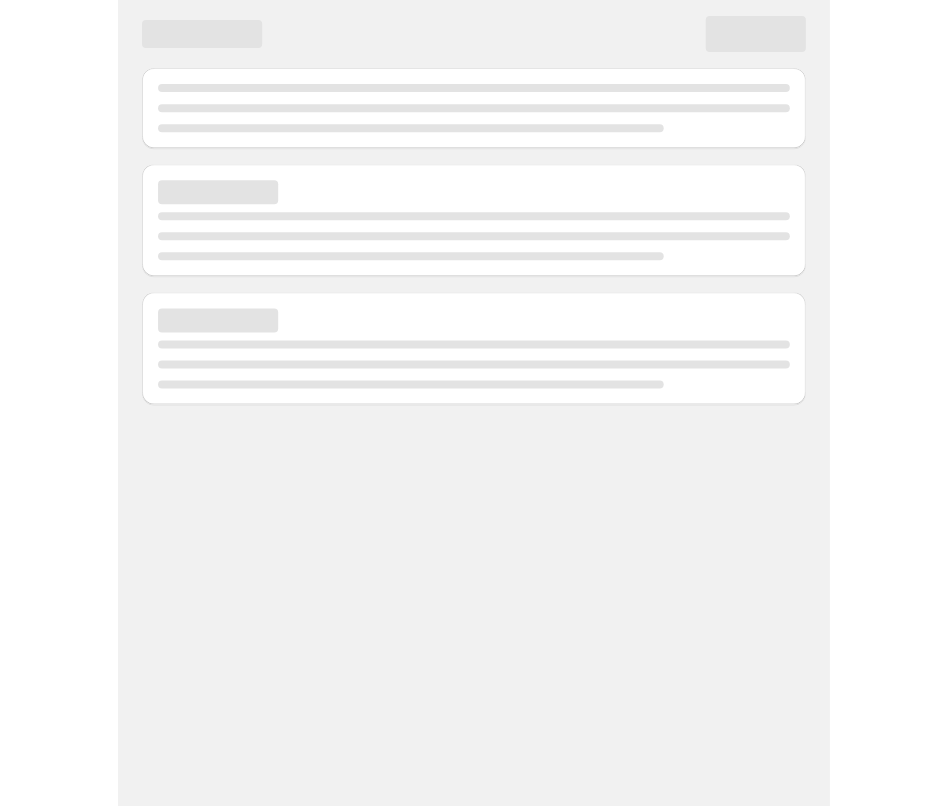 scroll, scrollTop: 0, scrollLeft: 0, axis: both 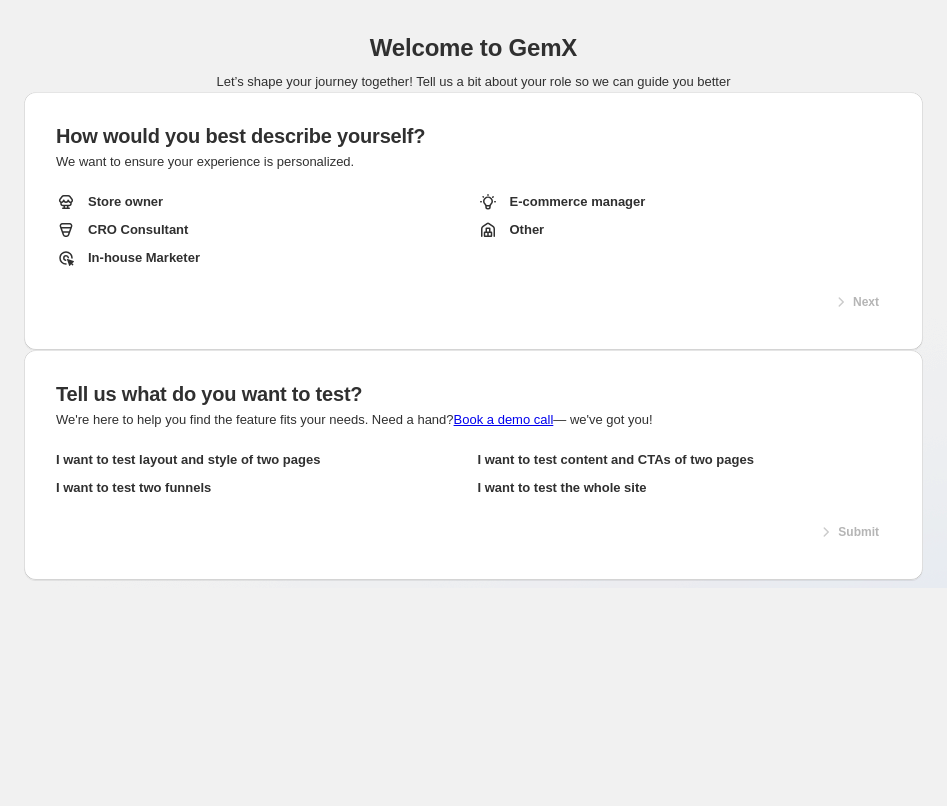 click on "Store owner" at bounding box center (263, 202) 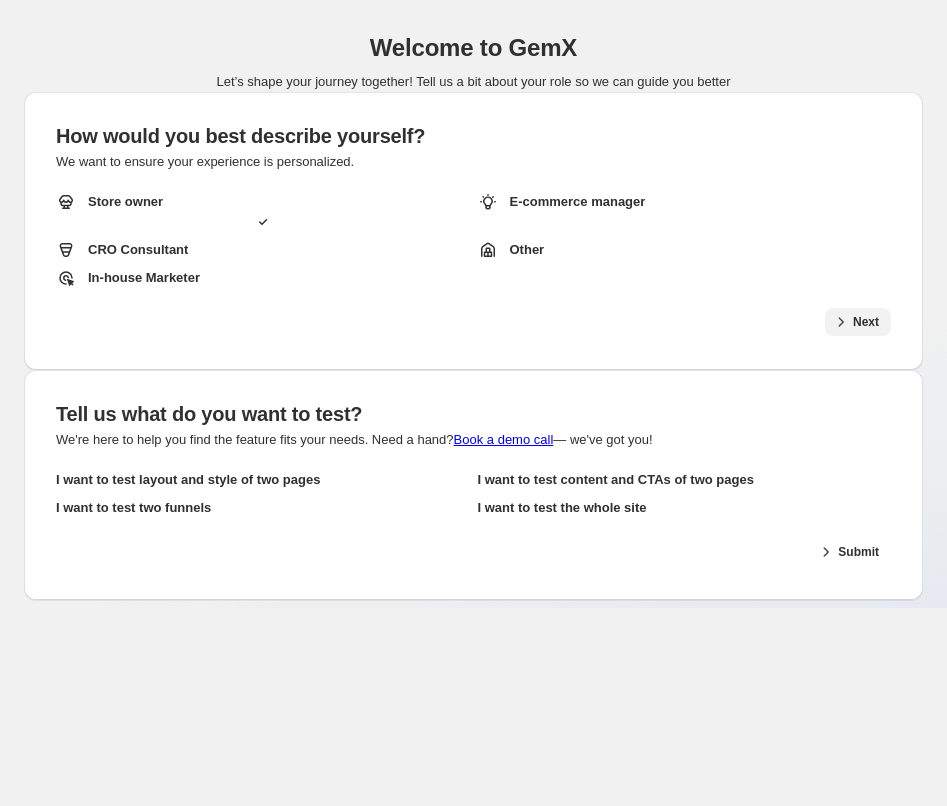 click on "Next" at bounding box center [866, 322] 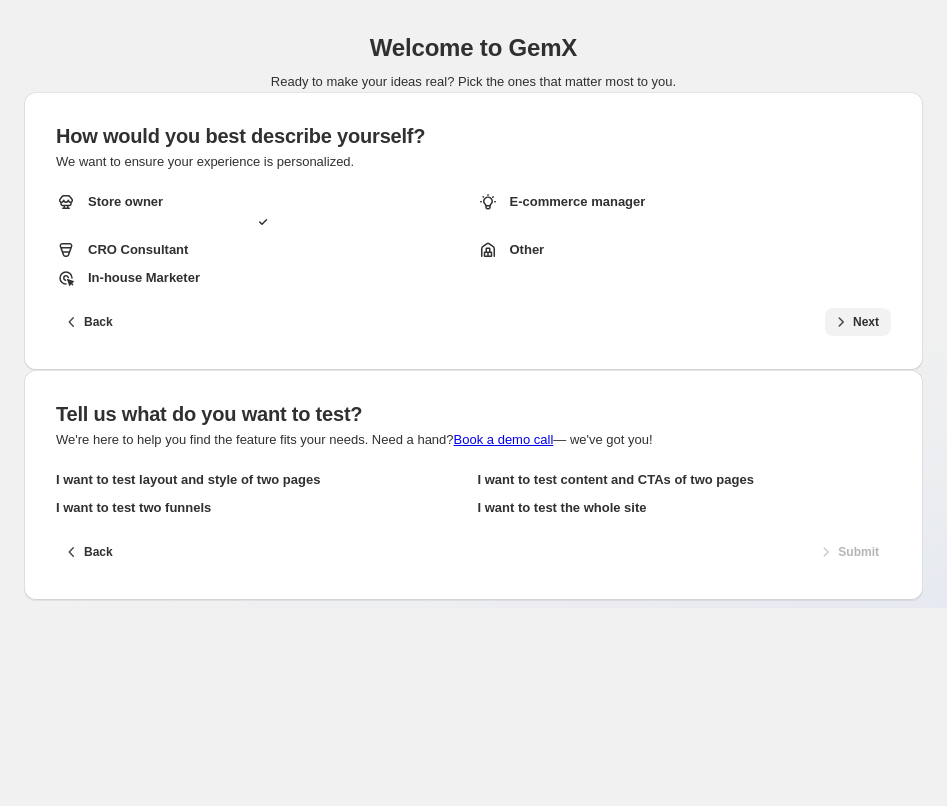 click on "I want to test two funnels" at bounding box center [188, 480] 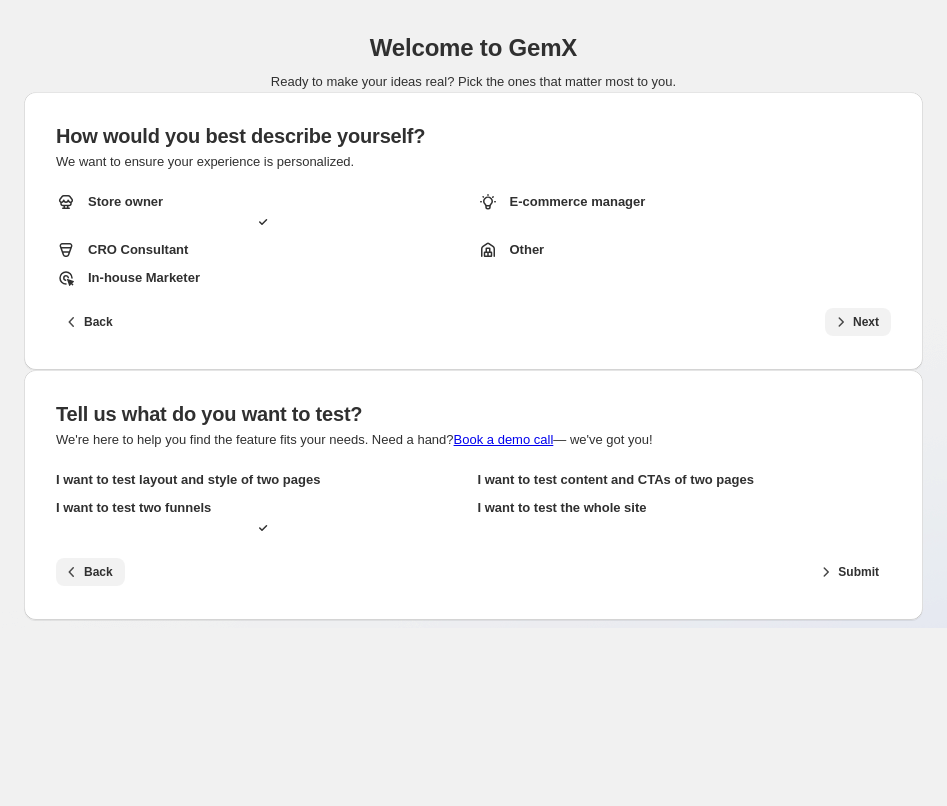 click on "Back" at bounding box center (98, 572) 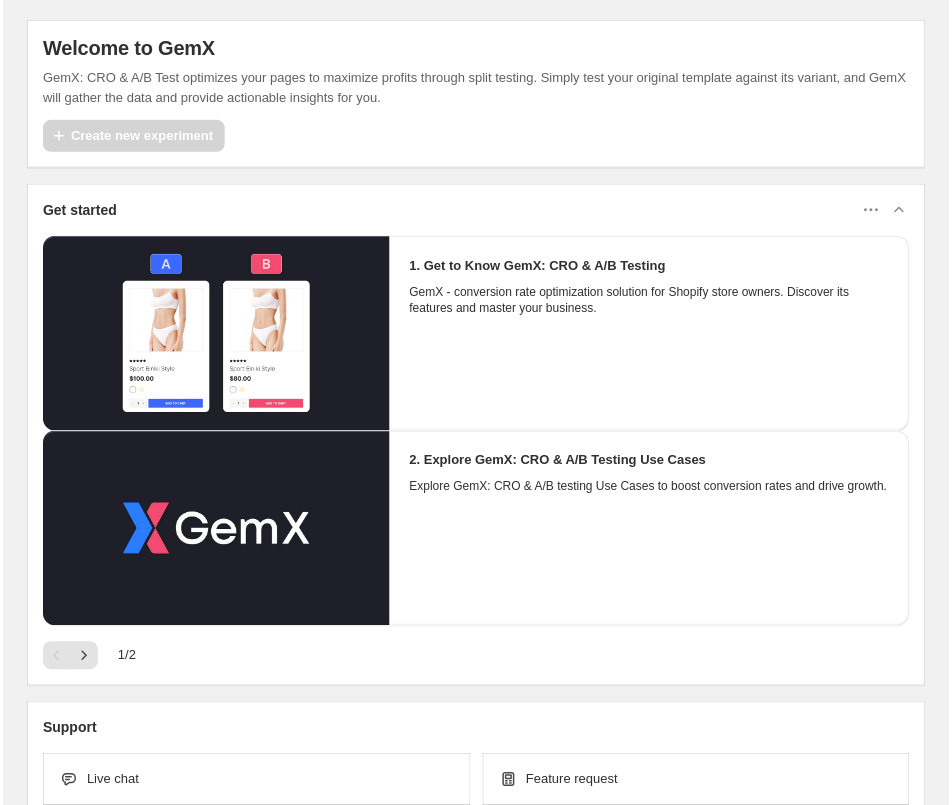 scroll, scrollTop: 0, scrollLeft: 0, axis: both 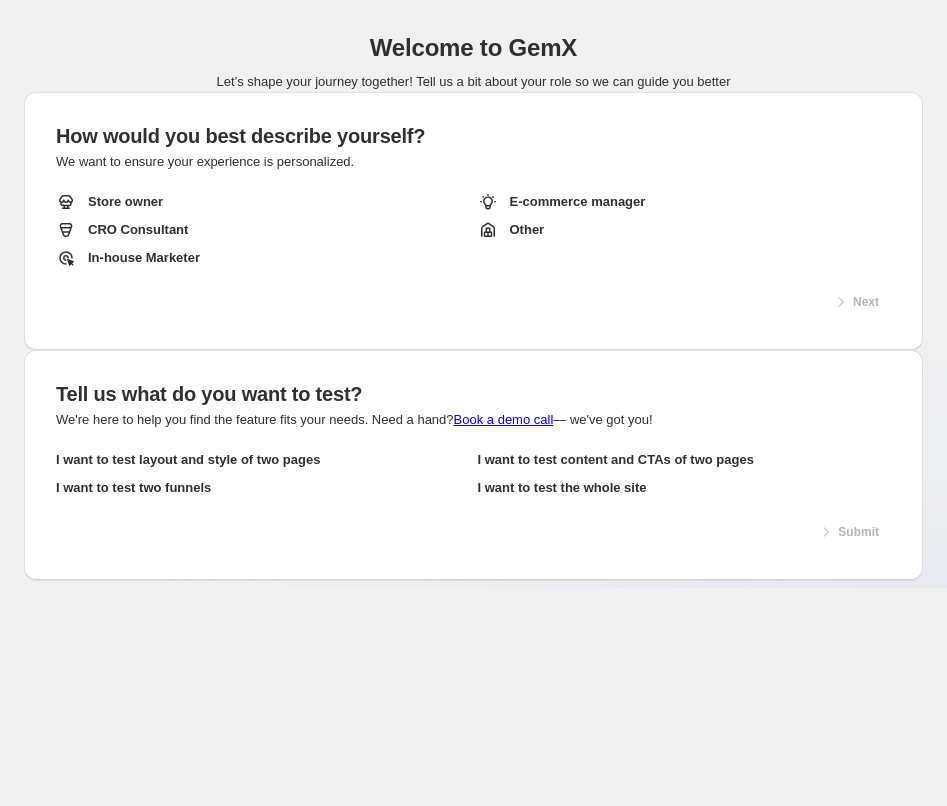 click on "Store owner" at bounding box center [263, 202] 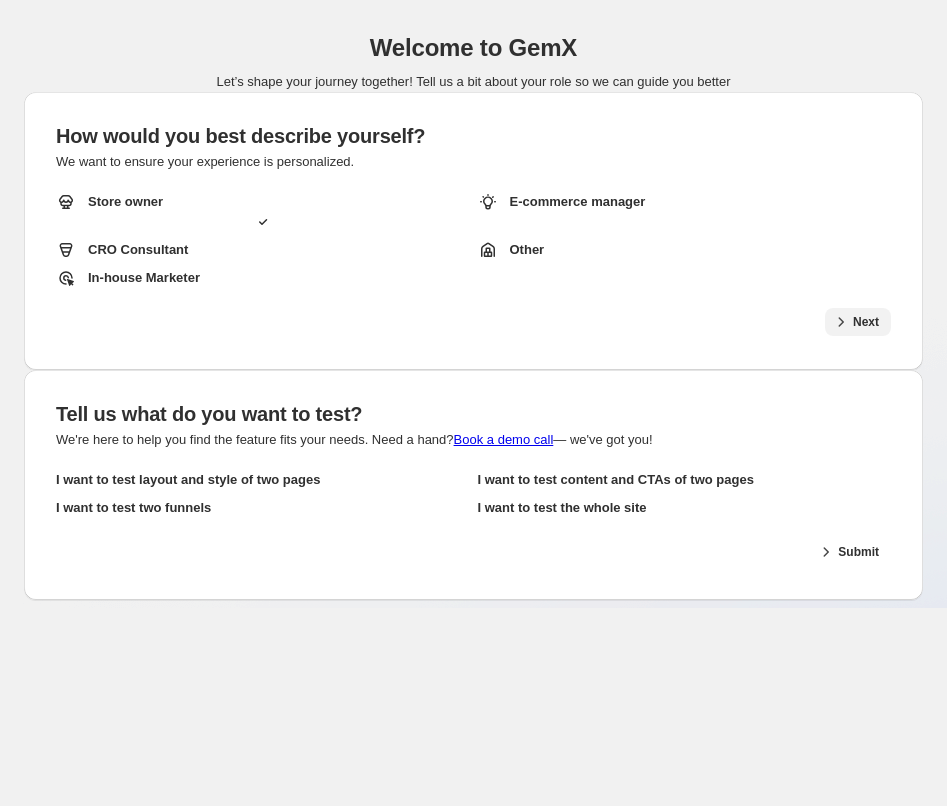 click at bounding box center (841, 322) 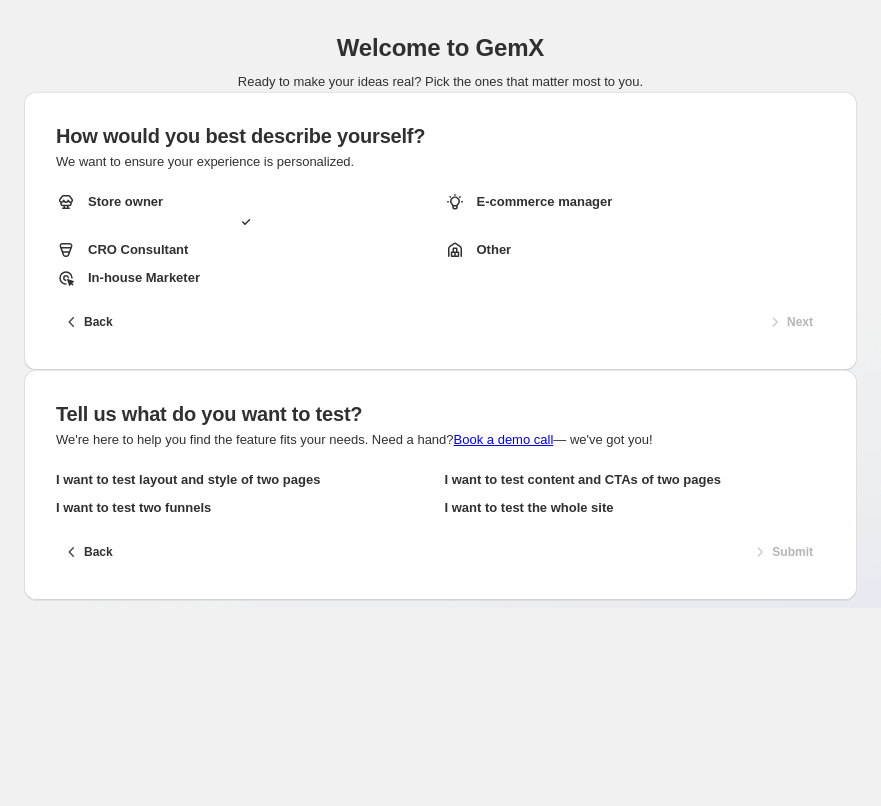 click on "I want to test layout and style of two pages" at bounding box center (188, 480) 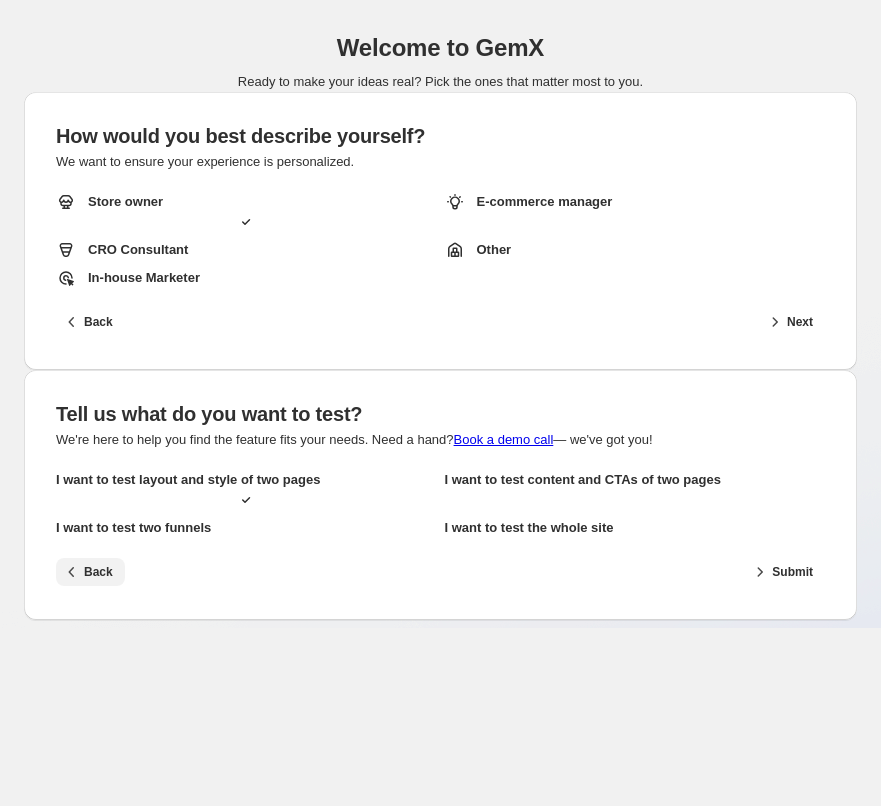 click on "Back" at bounding box center [90, 572] 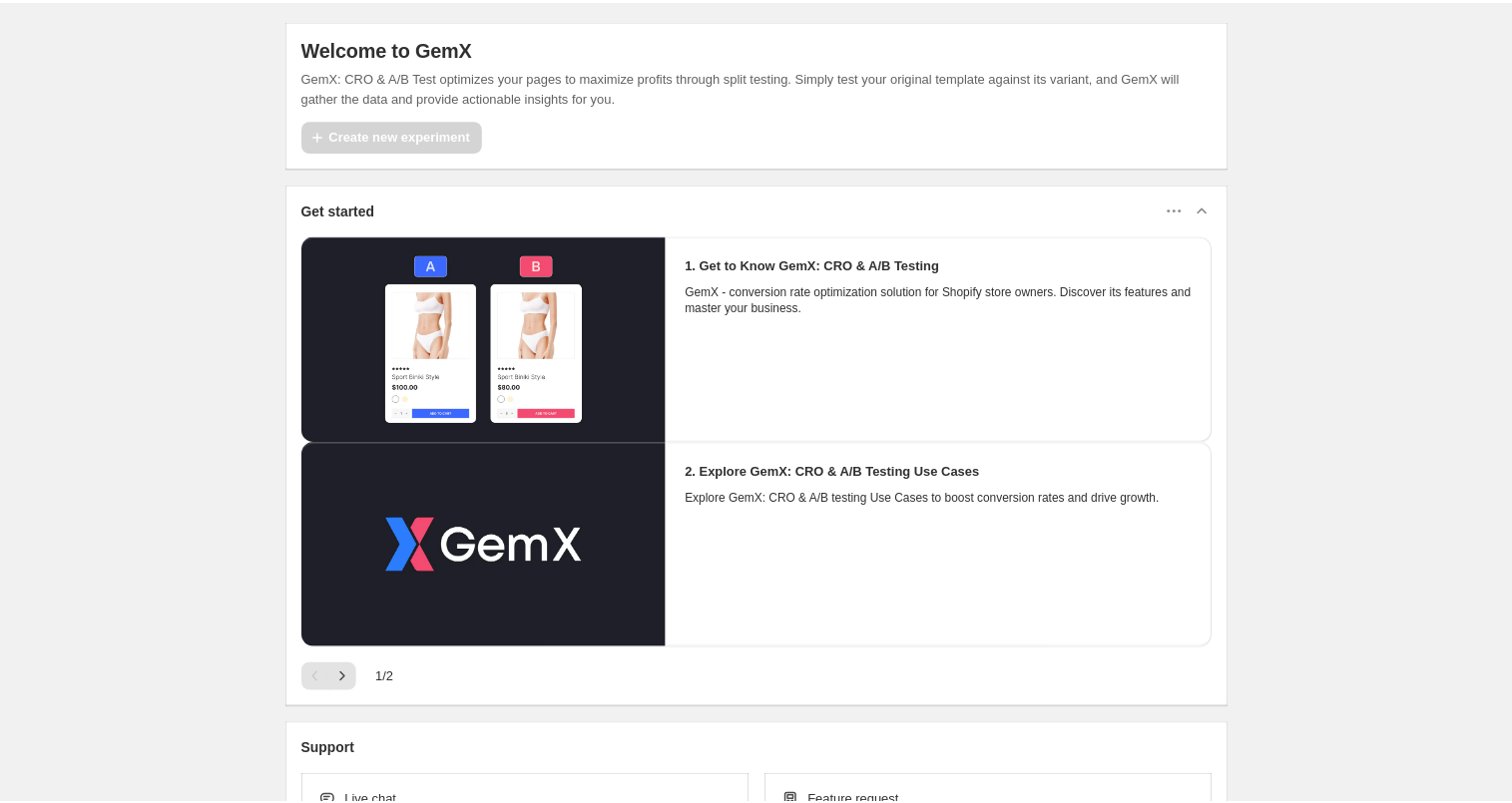 scroll, scrollTop: 0, scrollLeft: 0, axis: both 